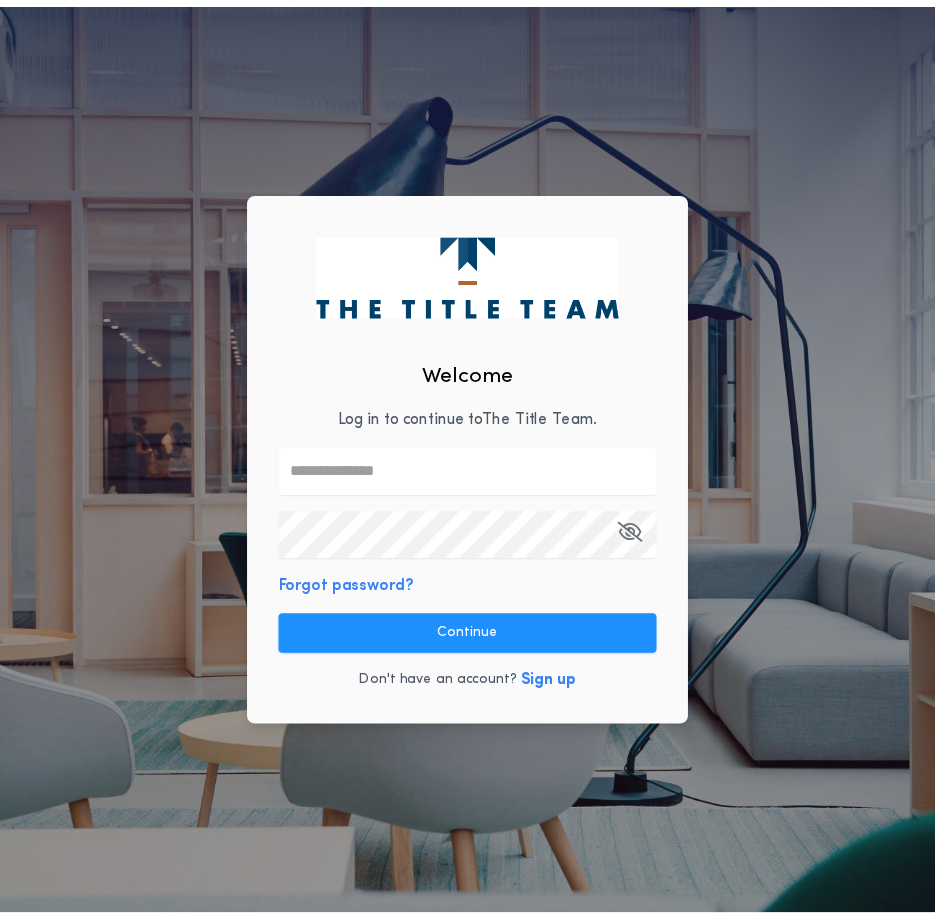scroll, scrollTop: 0, scrollLeft: 0, axis: both 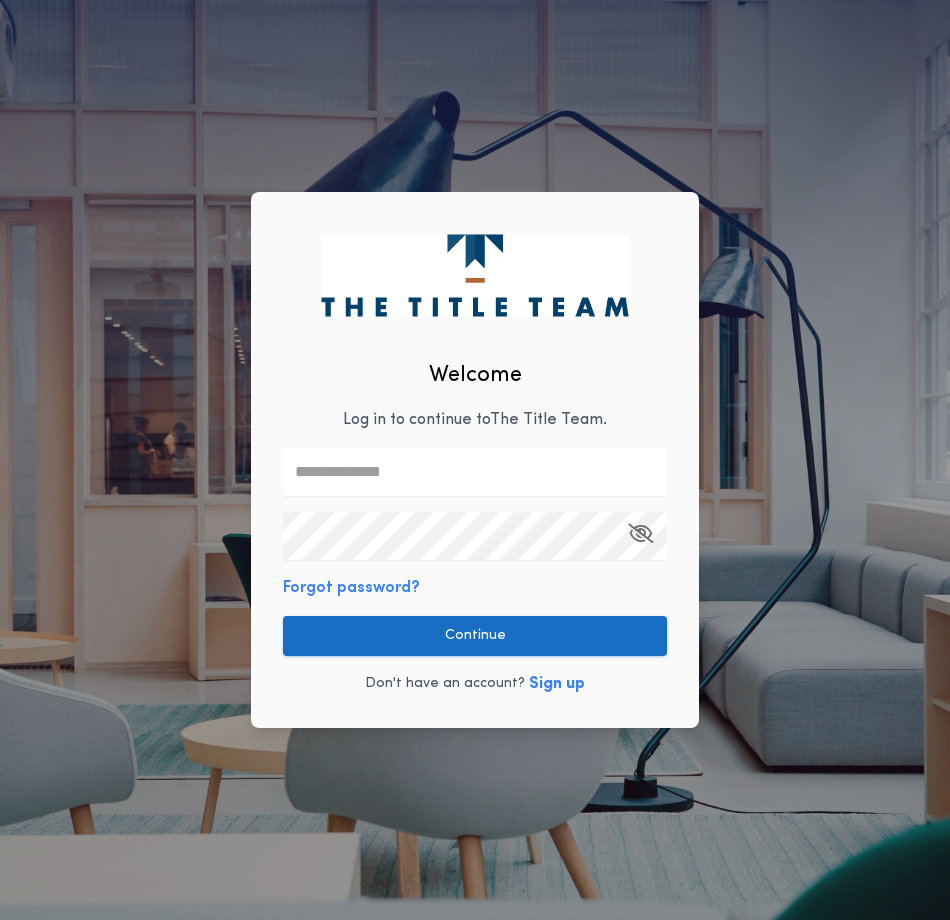 type on "**********" 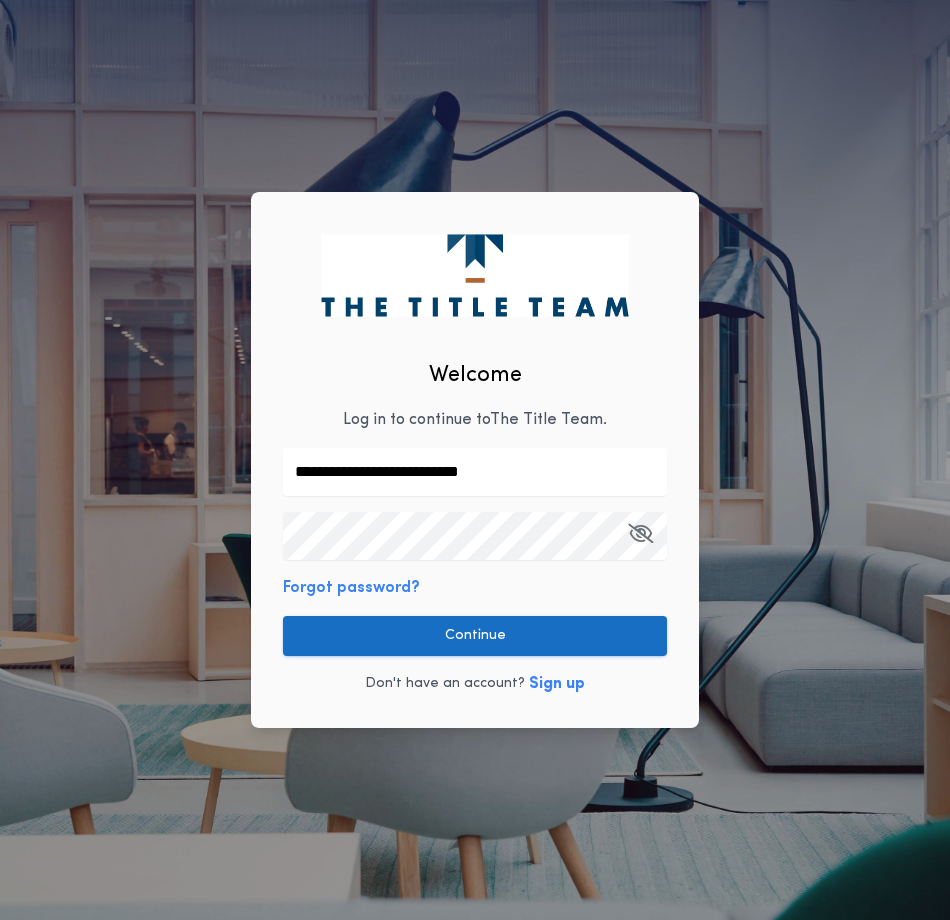 click on "Continue" at bounding box center (475, 636) 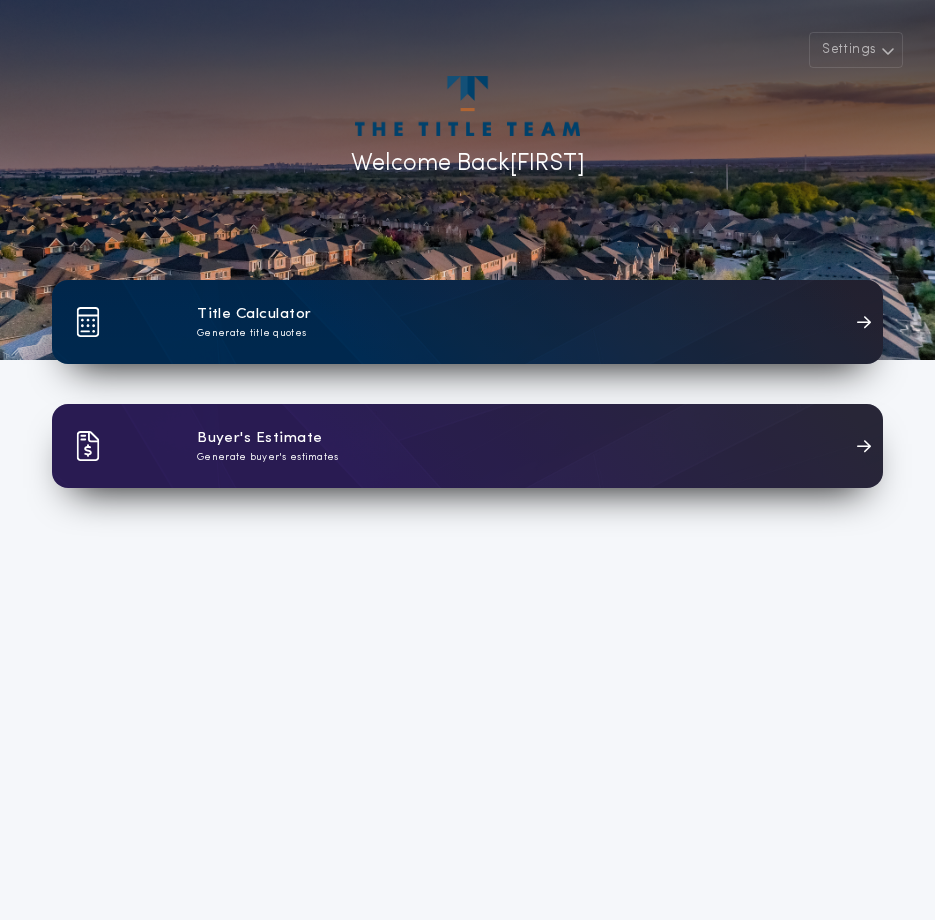 click on "Title Calculator Generate title quotes" at bounding box center (467, 322) 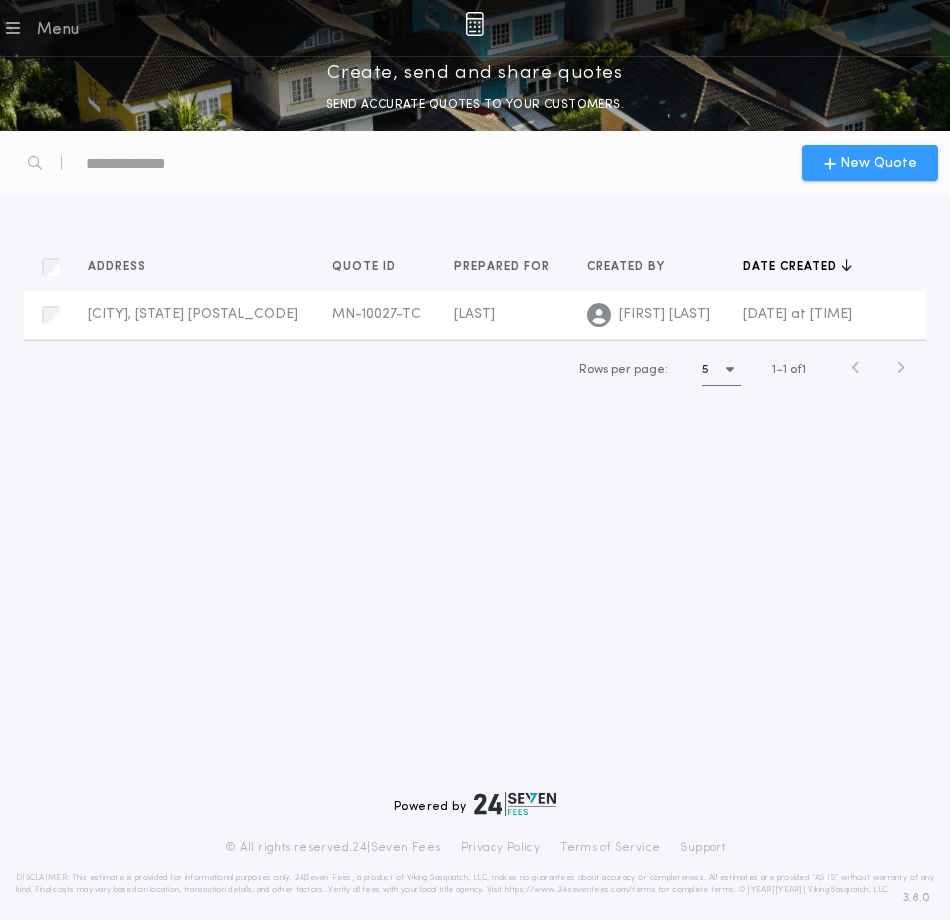 click on "New Quote" at bounding box center (870, 163) 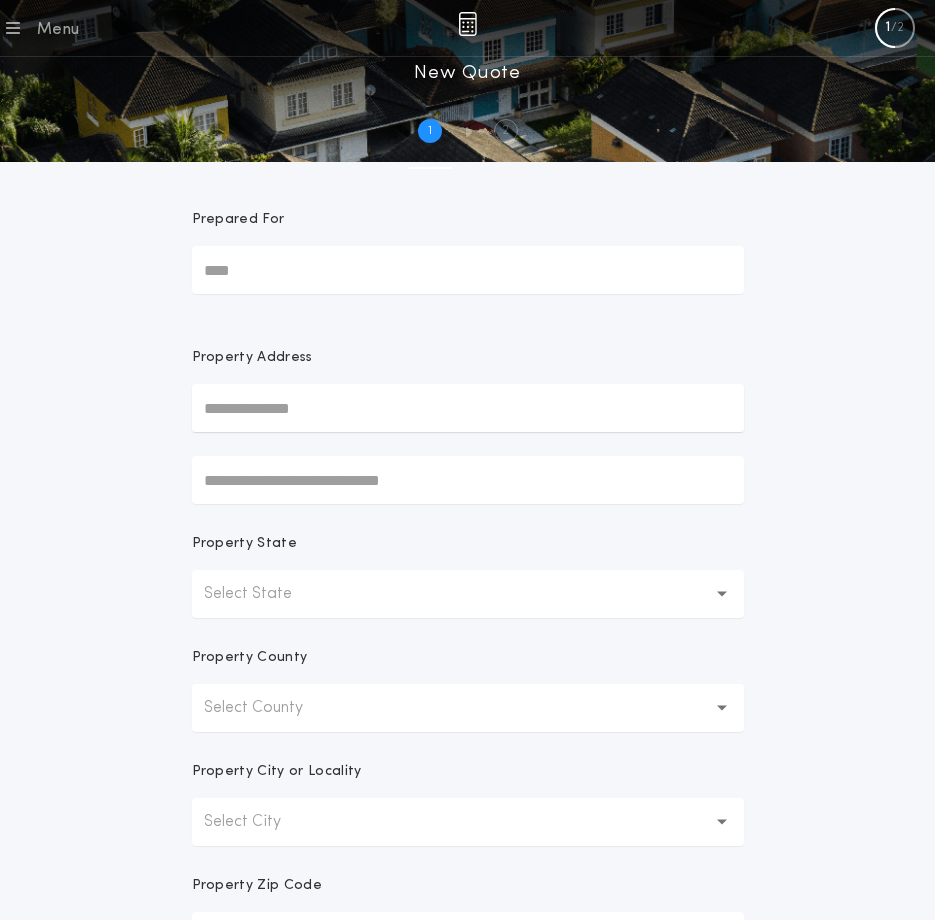 click on "Prepared For" at bounding box center [468, 270] 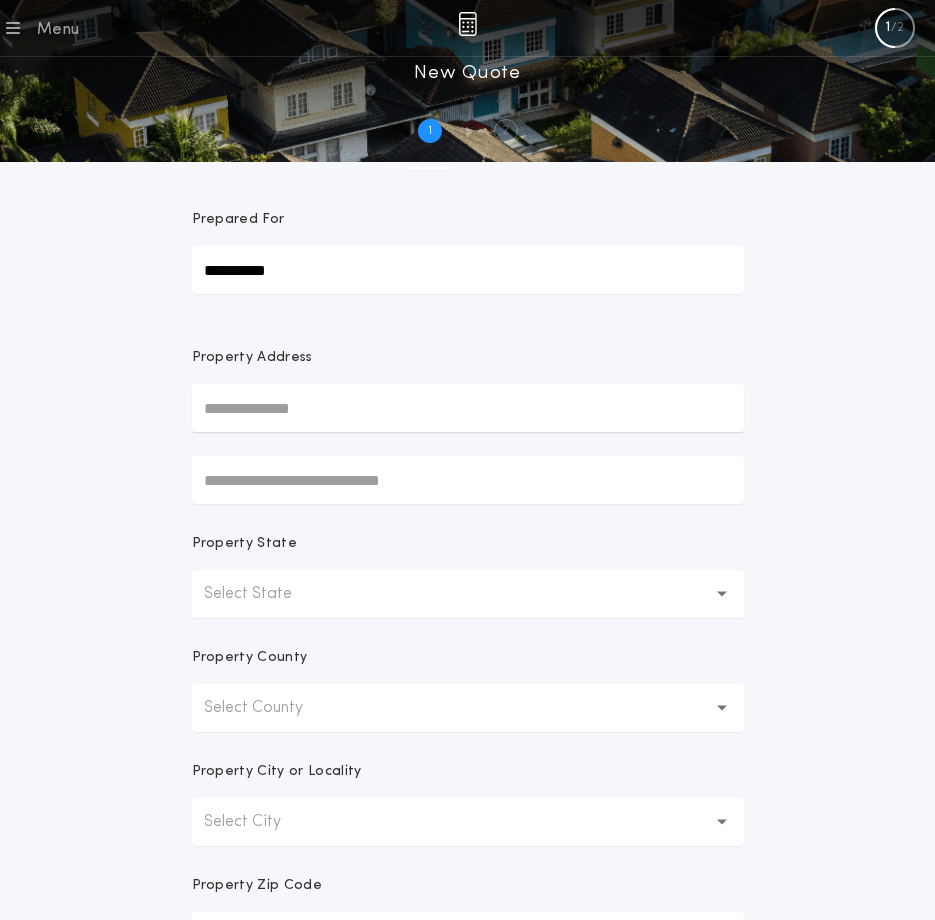type on "**********" 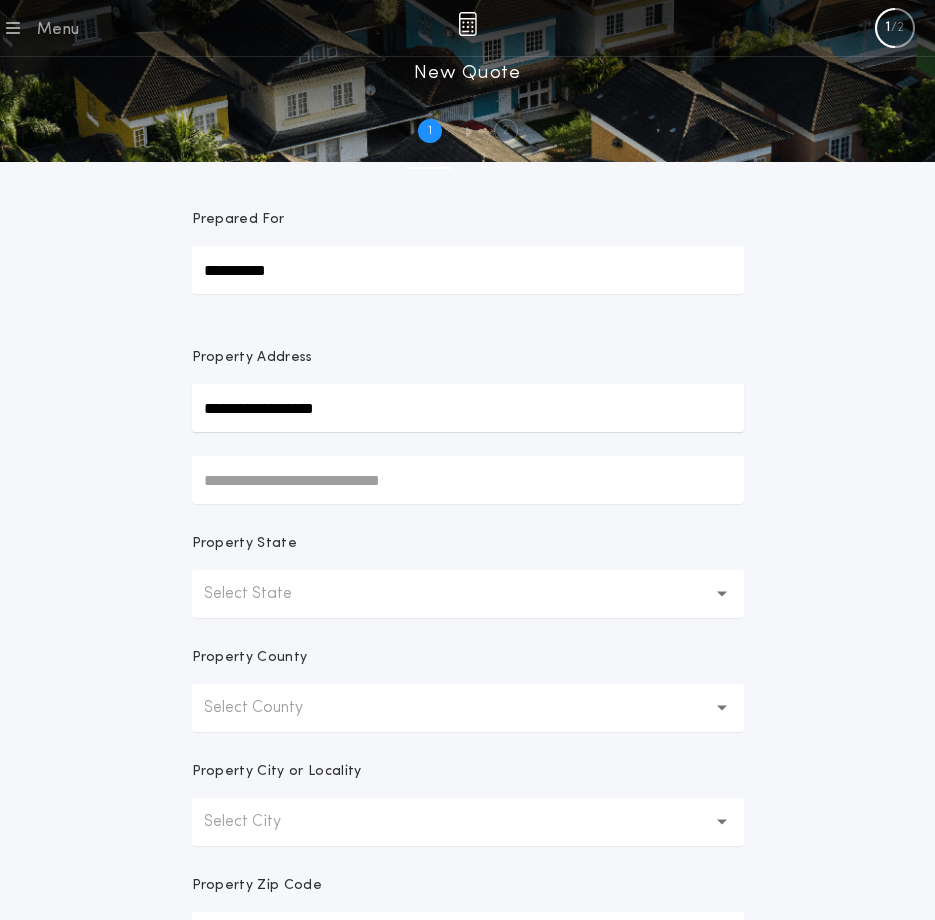 type on "**********" 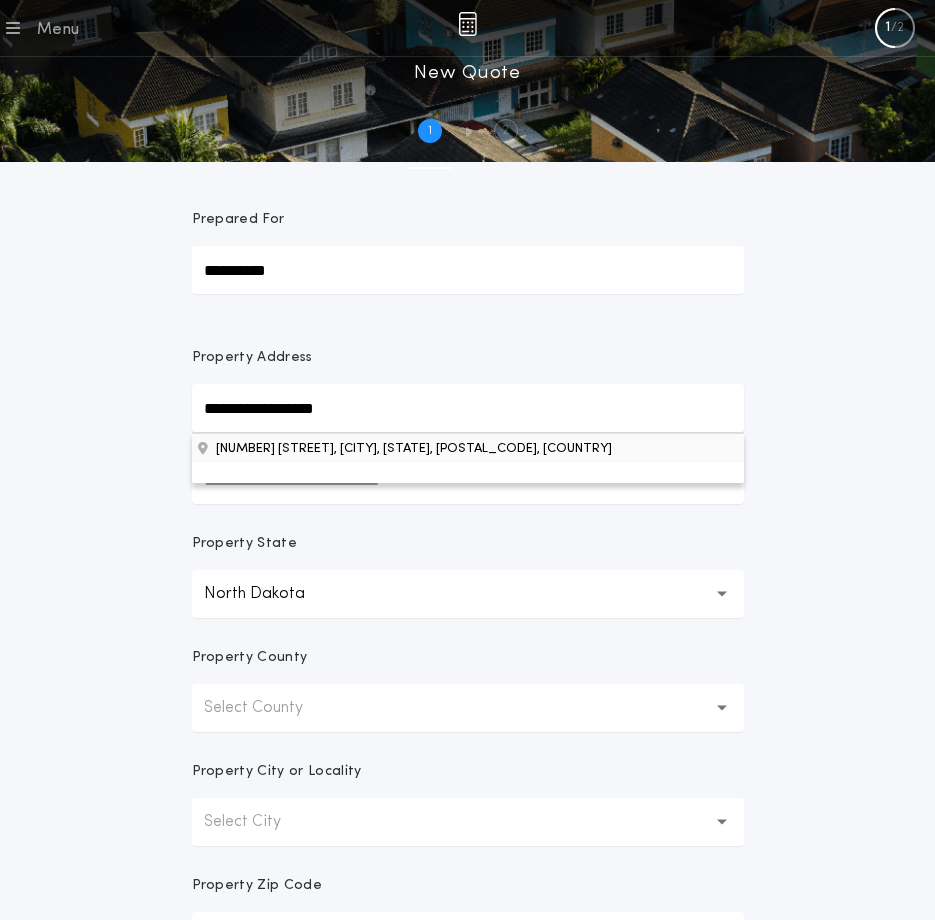click on "[NUMBER] [STREET], [CITY], [STATE], [POSTAL_CODE], [COUNTRY]" at bounding box center [468, 448] 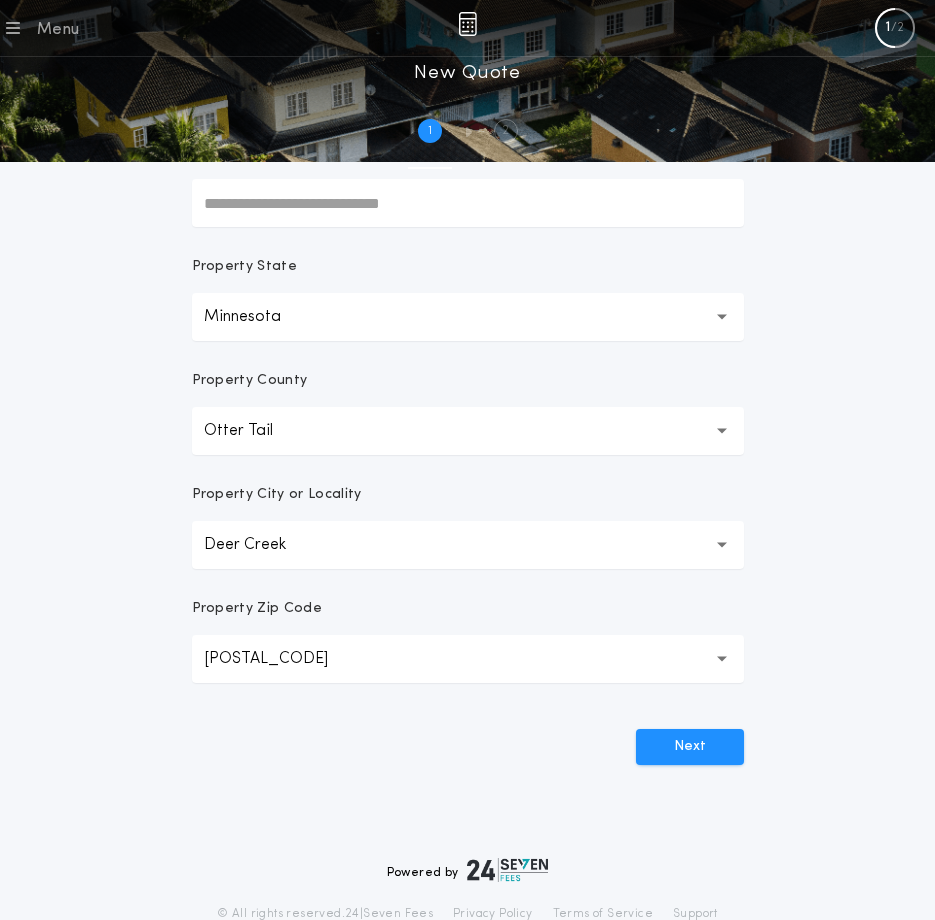 scroll, scrollTop: 371, scrollLeft: 0, axis: vertical 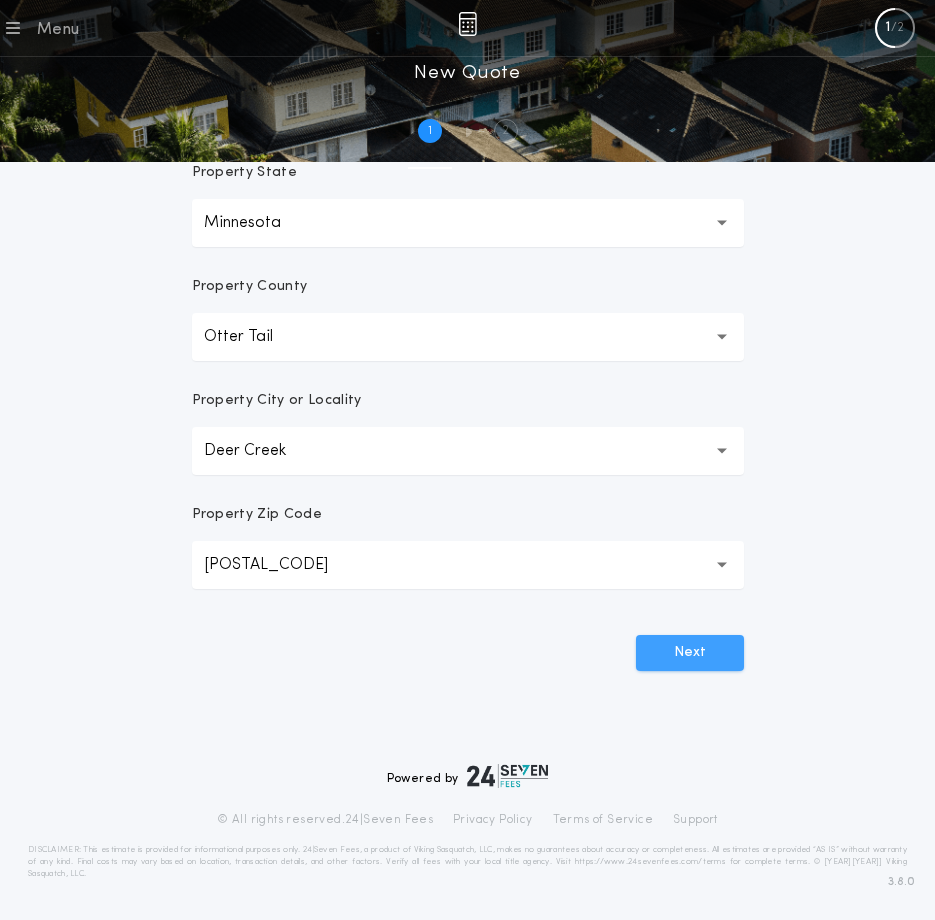 click on "Next" at bounding box center [690, 653] 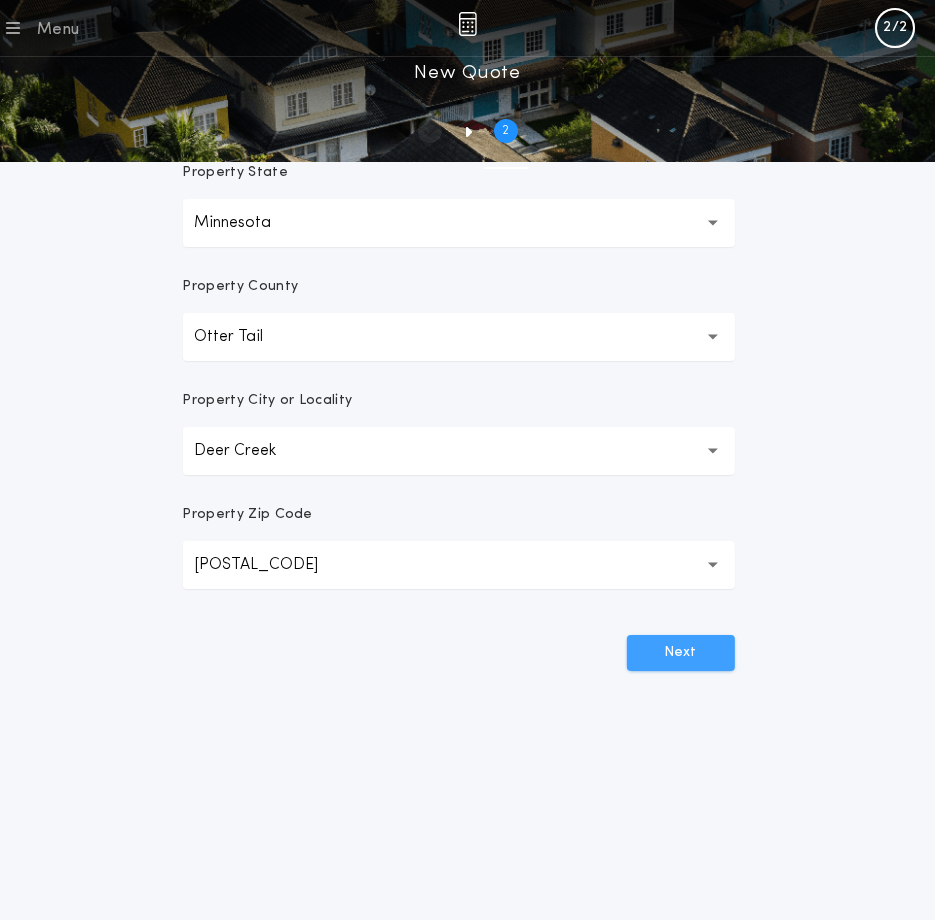 scroll, scrollTop: 0, scrollLeft: 0, axis: both 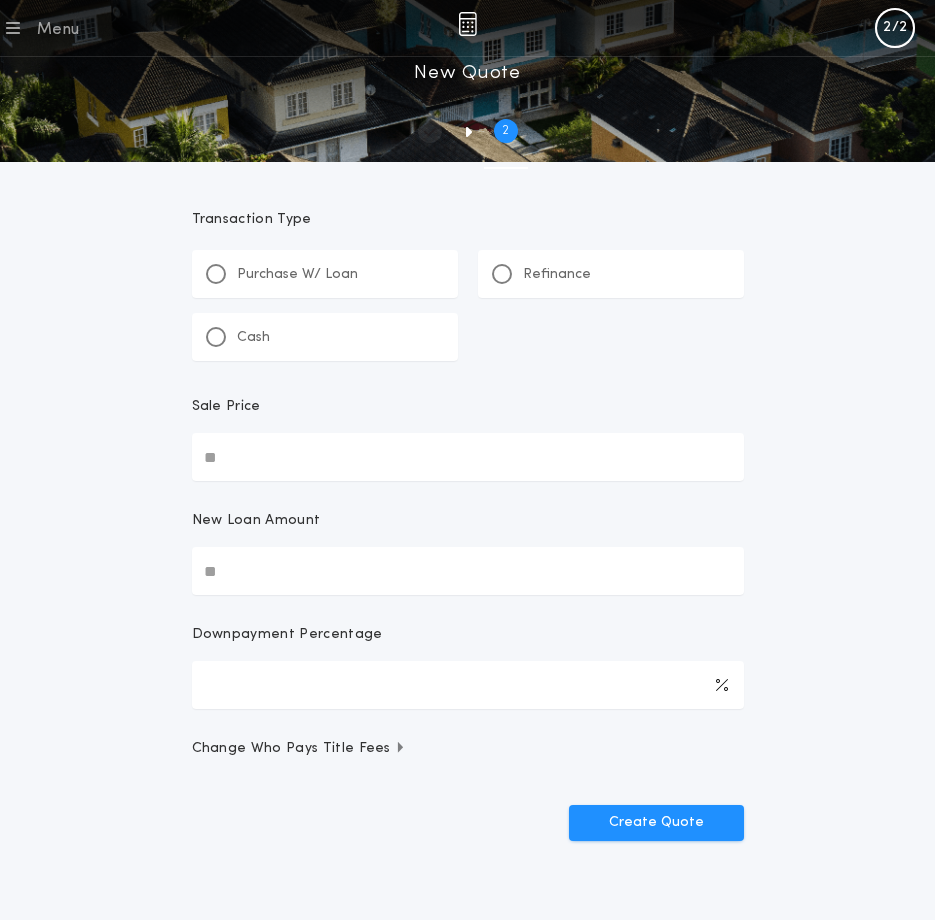 click on "Purchase W/ Loan" at bounding box center (297, 275) 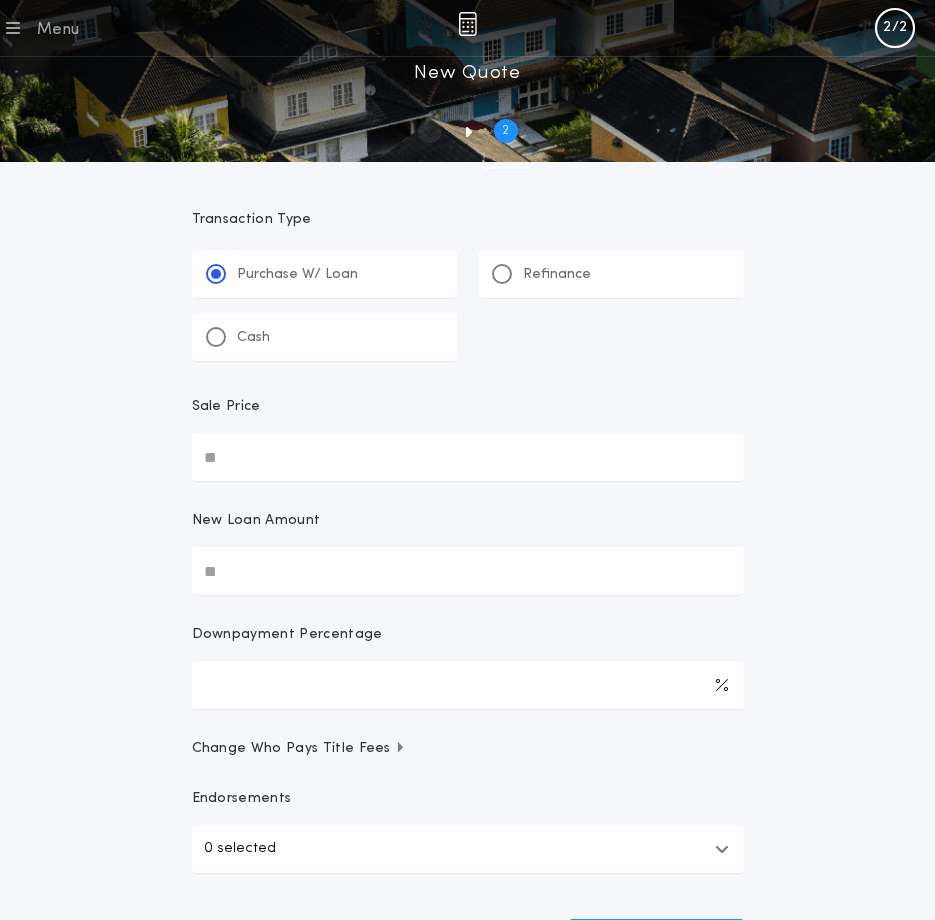 click on "Sale Price" at bounding box center [468, 457] 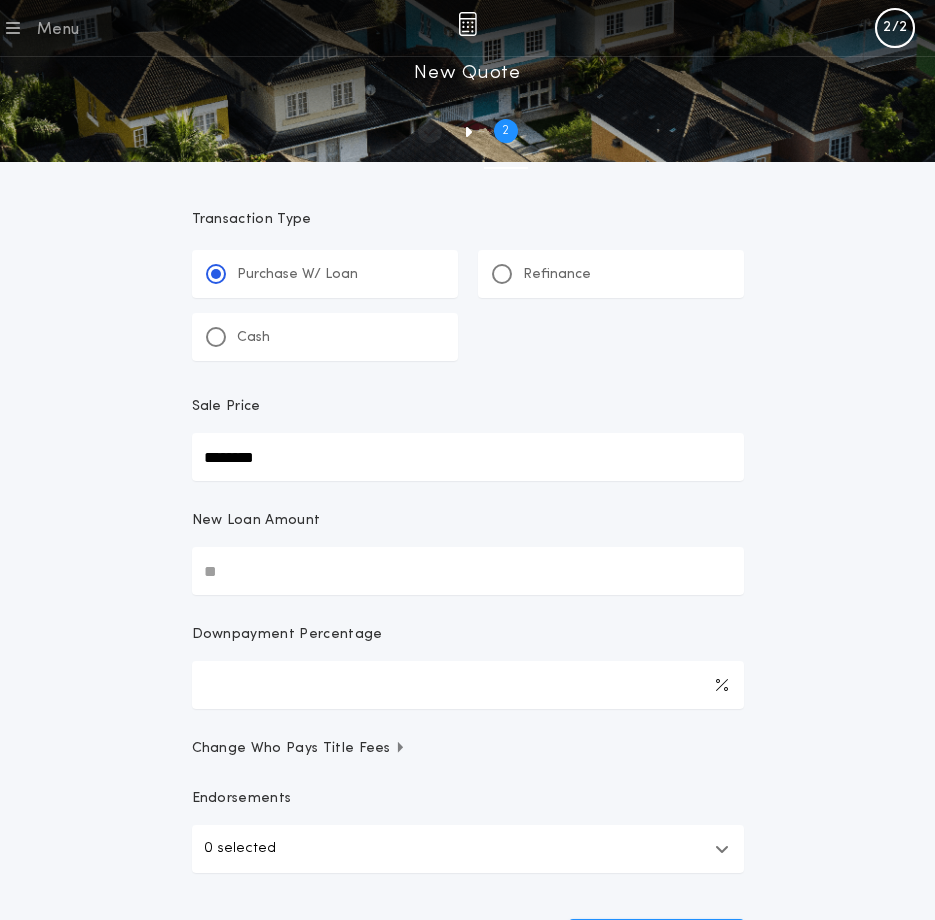 type on "********" 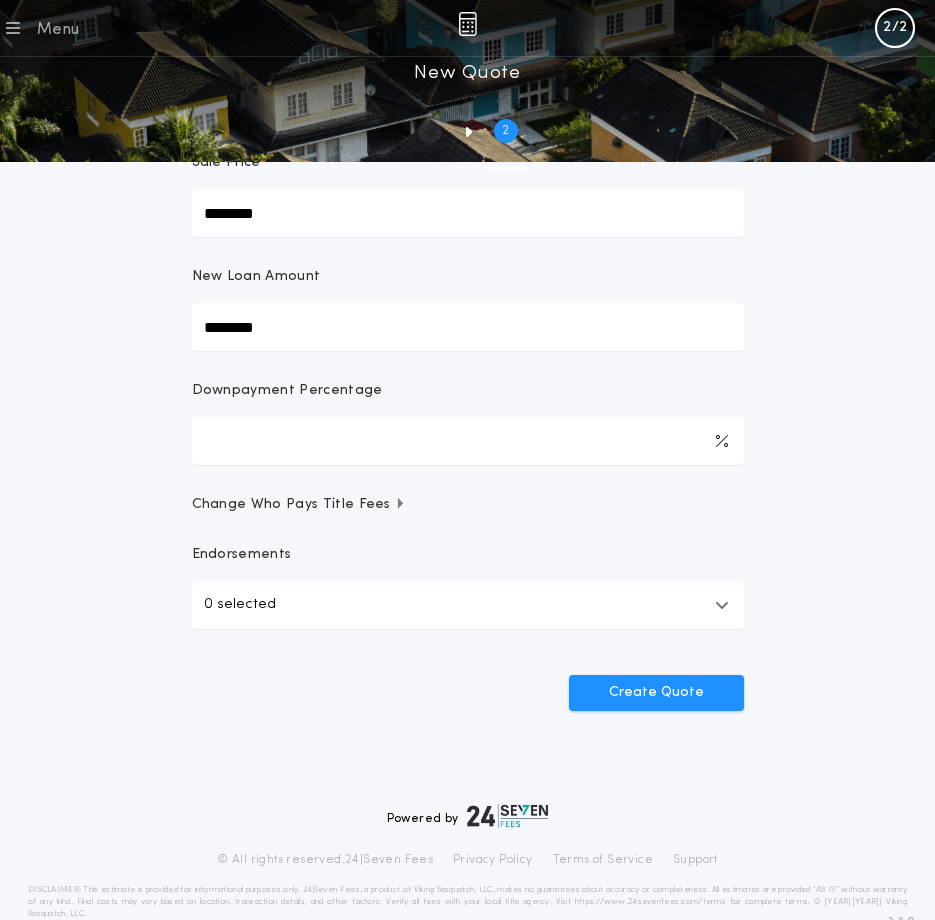 scroll, scrollTop: 284, scrollLeft: 0, axis: vertical 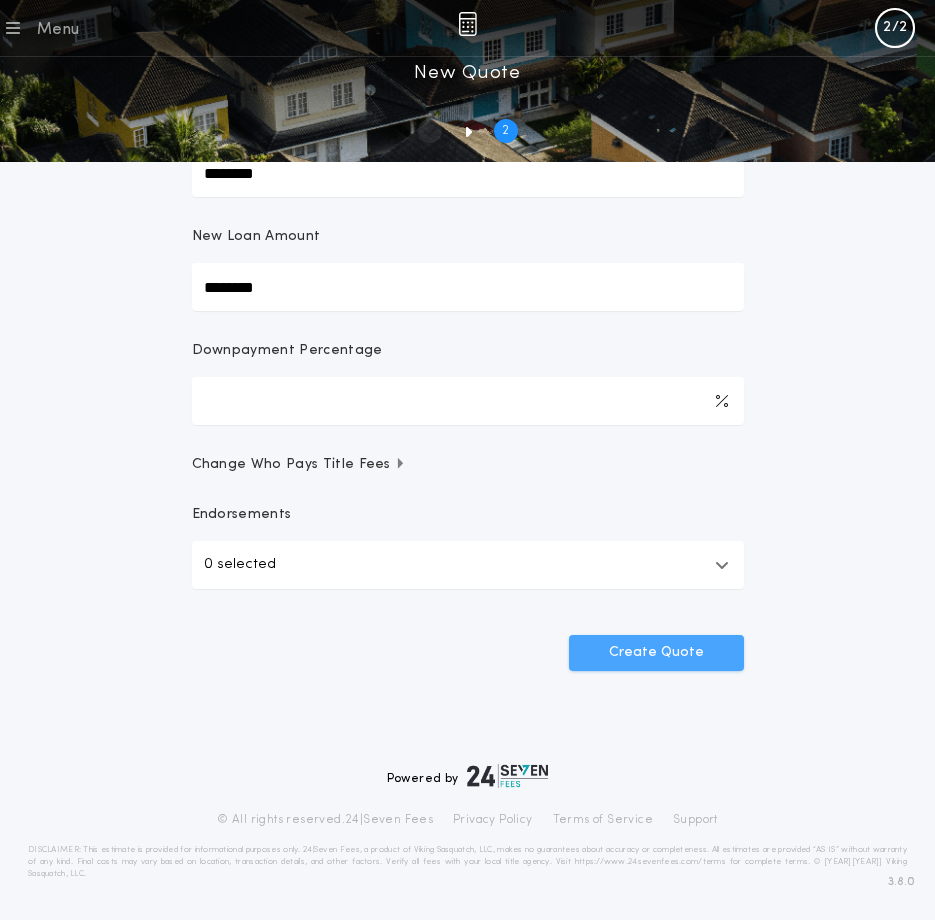 type on "********" 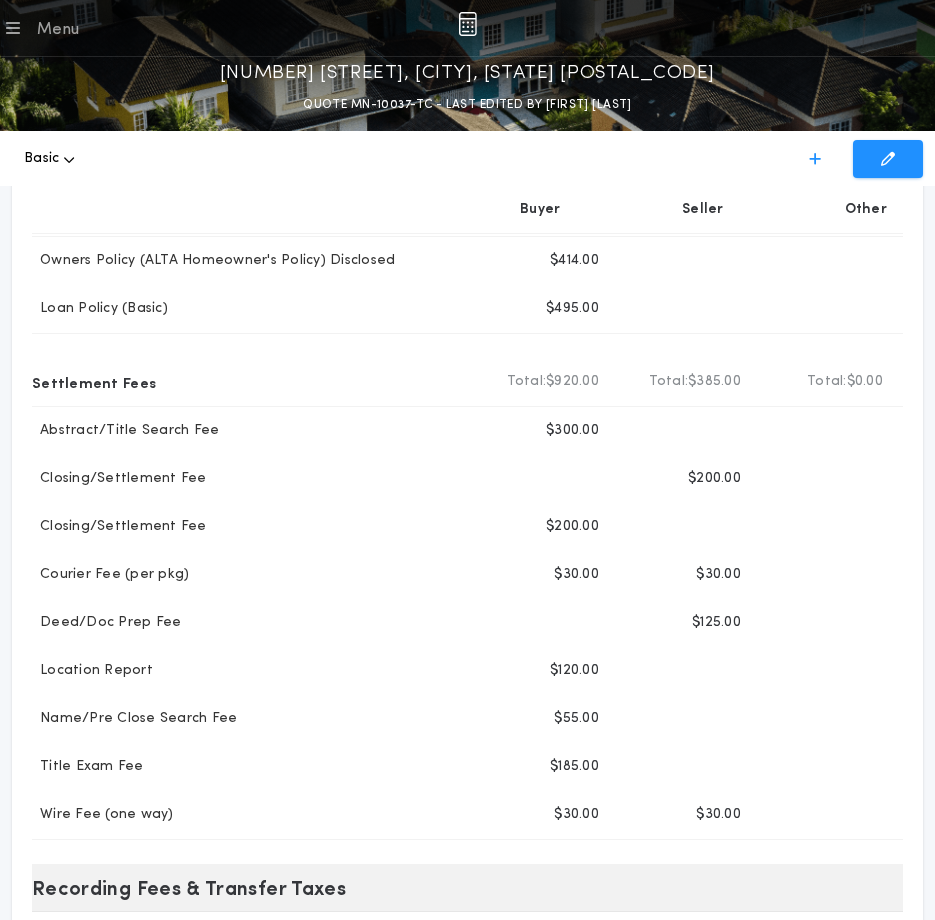 scroll, scrollTop: 0, scrollLeft: 0, axis: both 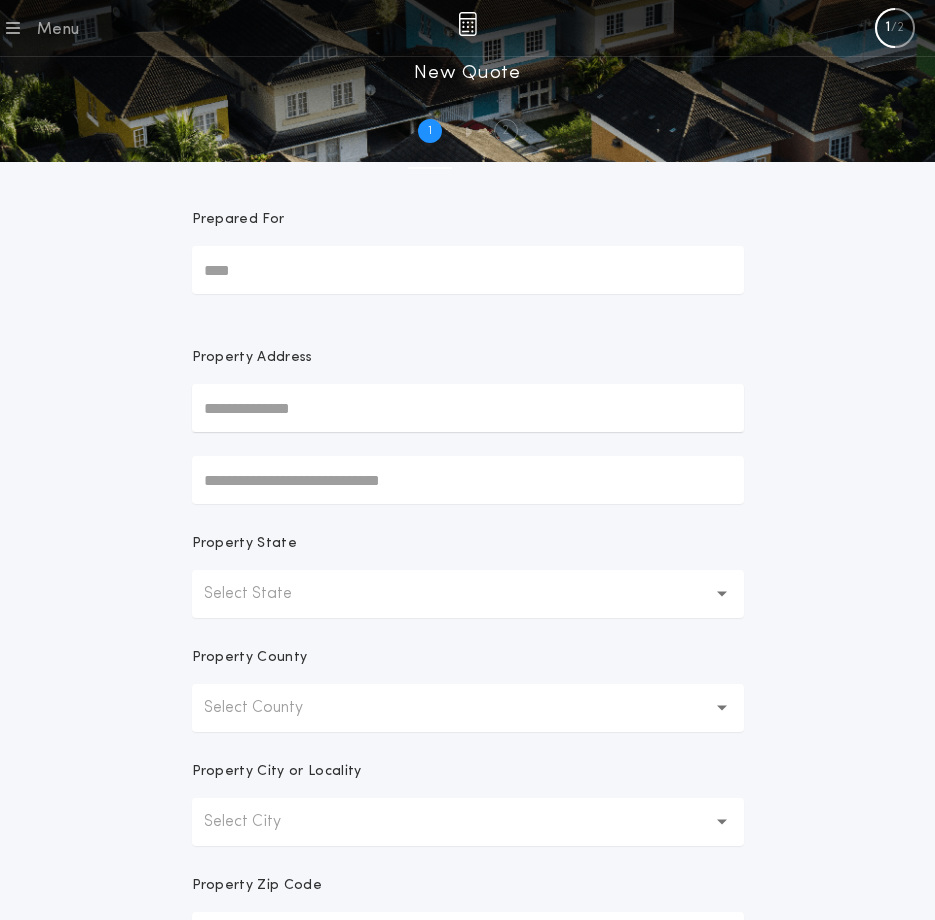 click on "Prepared For" at bounding box center [468, 270] 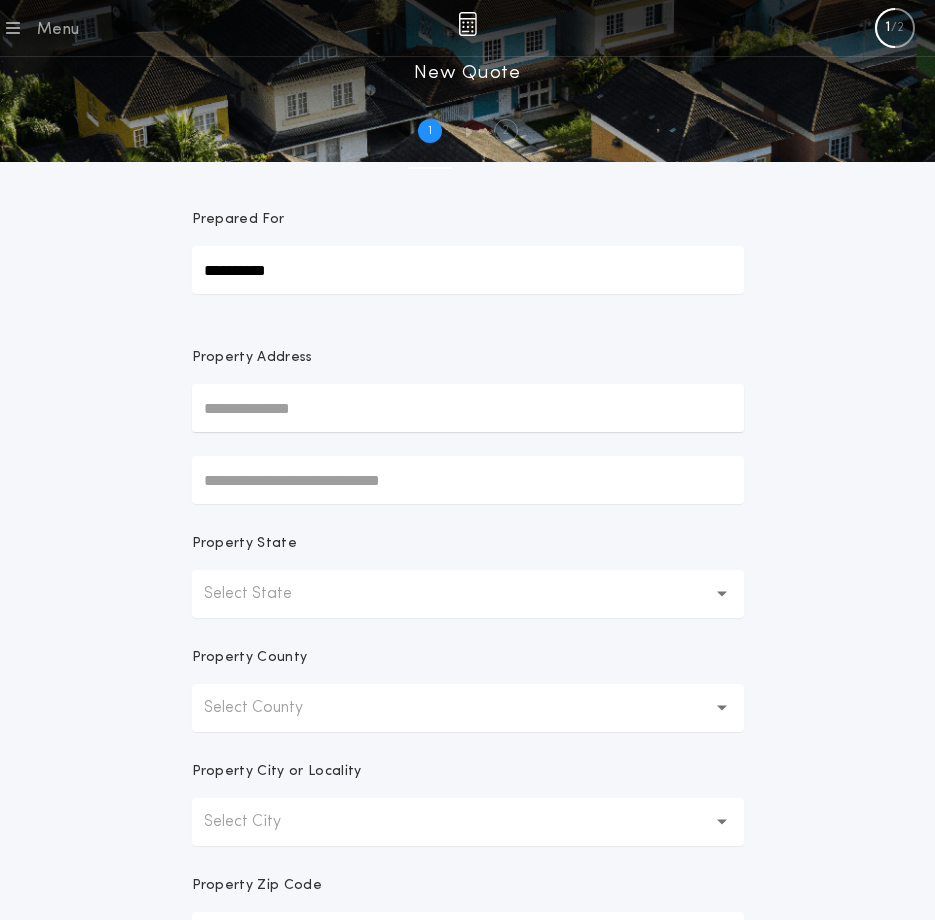 type on "**********" 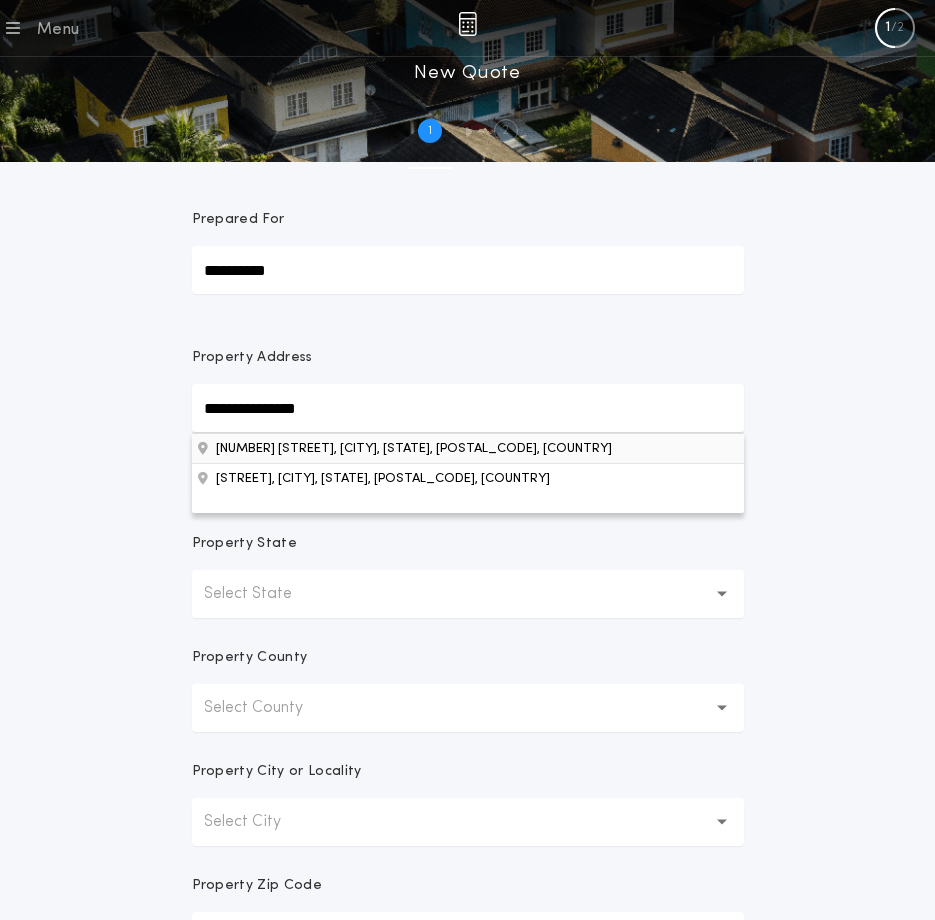 type on "**********" 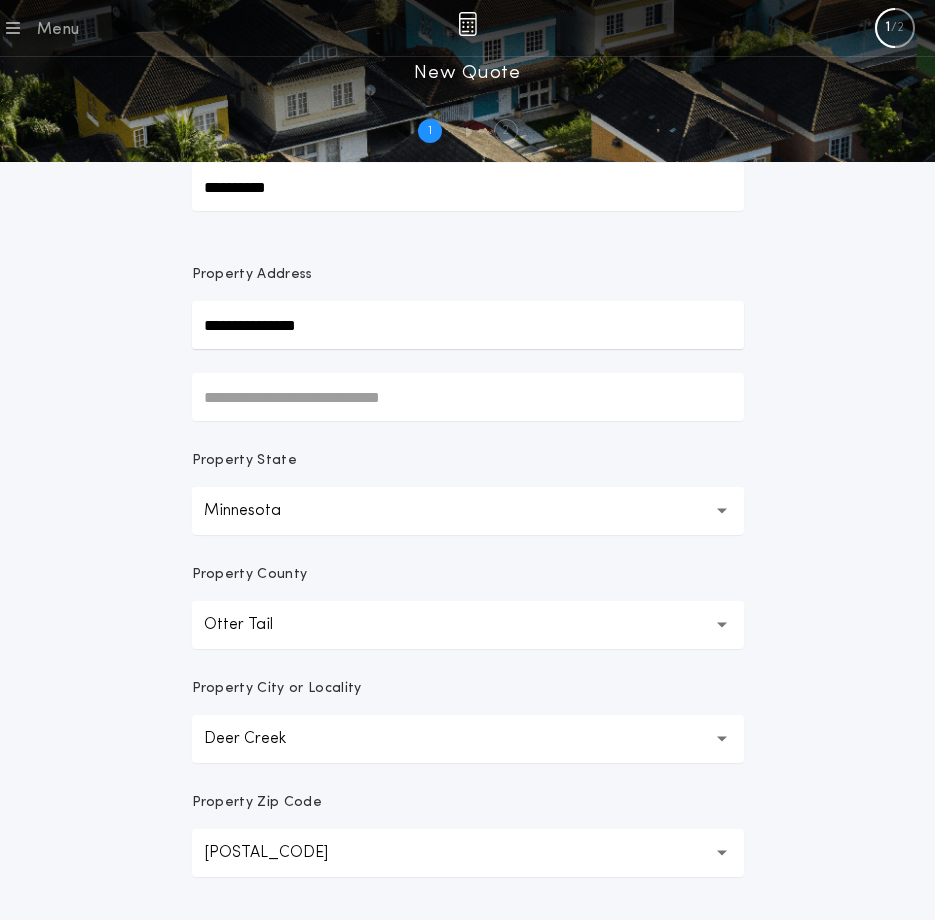 scroll, scrollTop: 300, scrollLeft: 0, axis: vertical 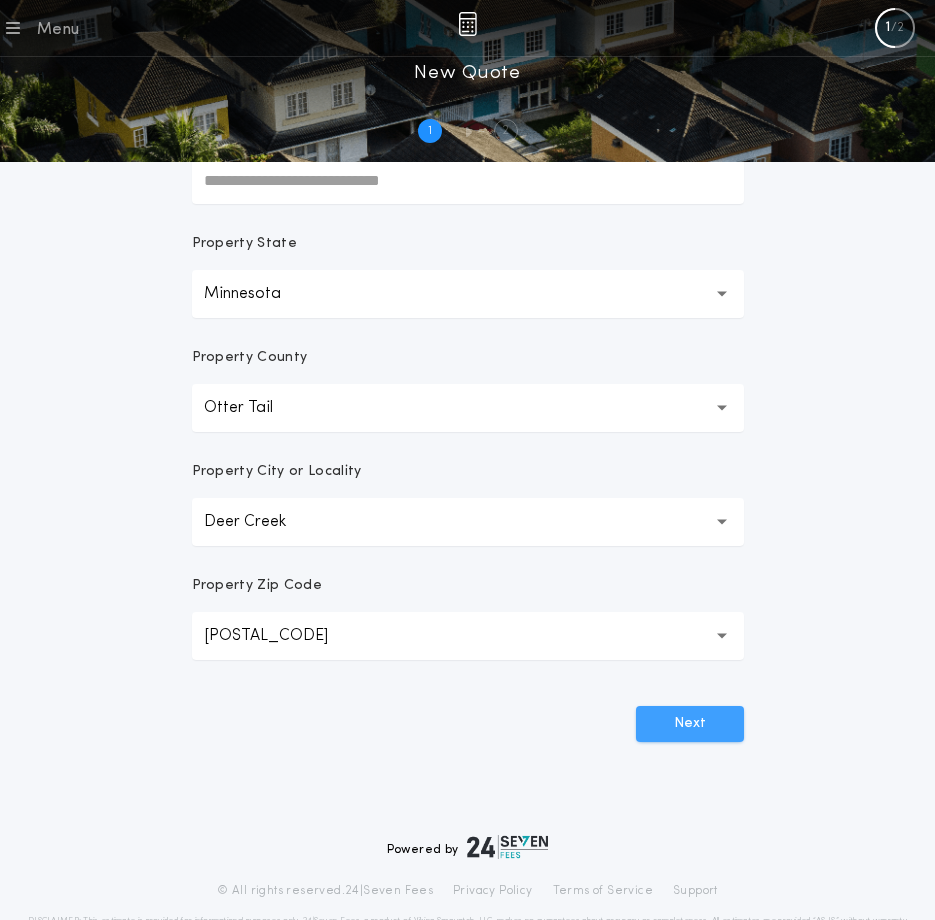 click on "Next" at bounding box center (690, 724) 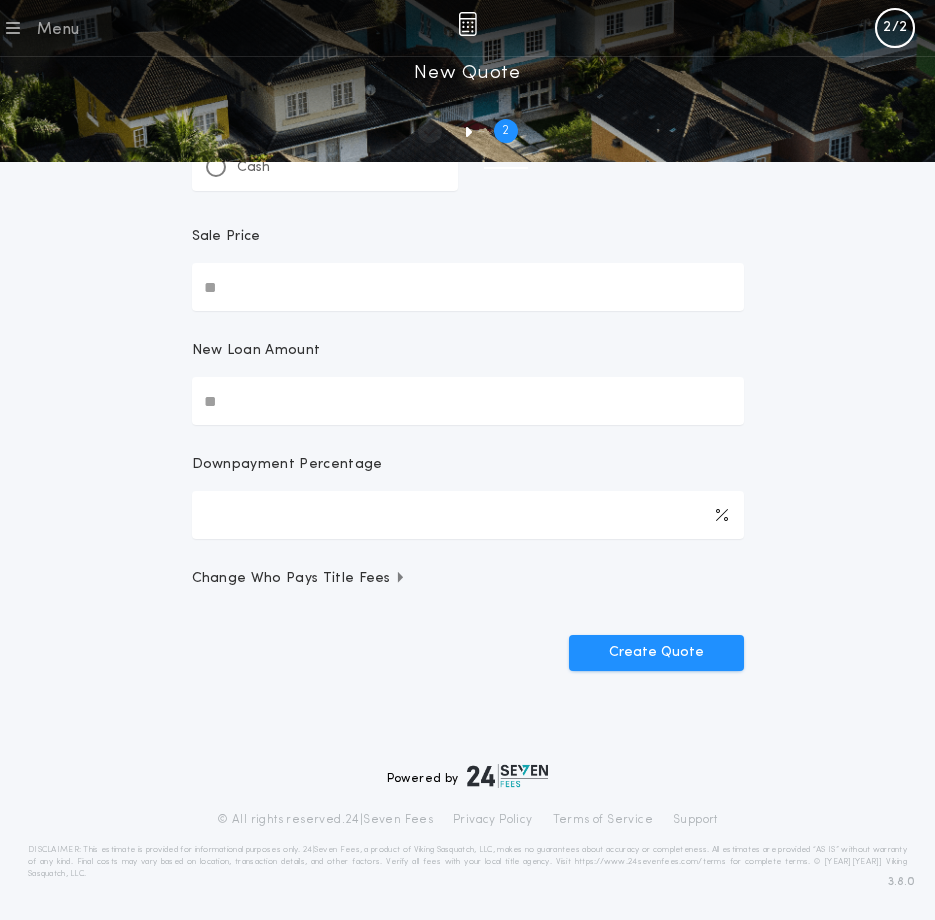 scroll, scrollTop: 0, scrollLeft: 0, axis: both 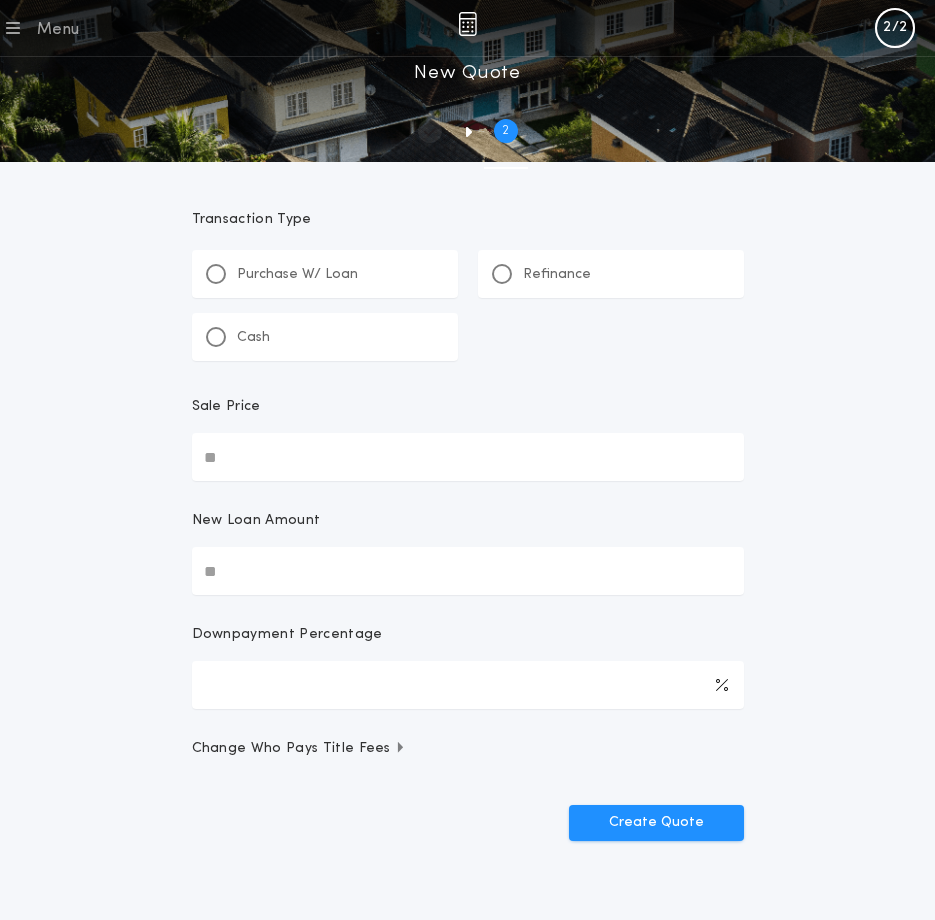 click on "Cash" at bounding box center (325, 337) 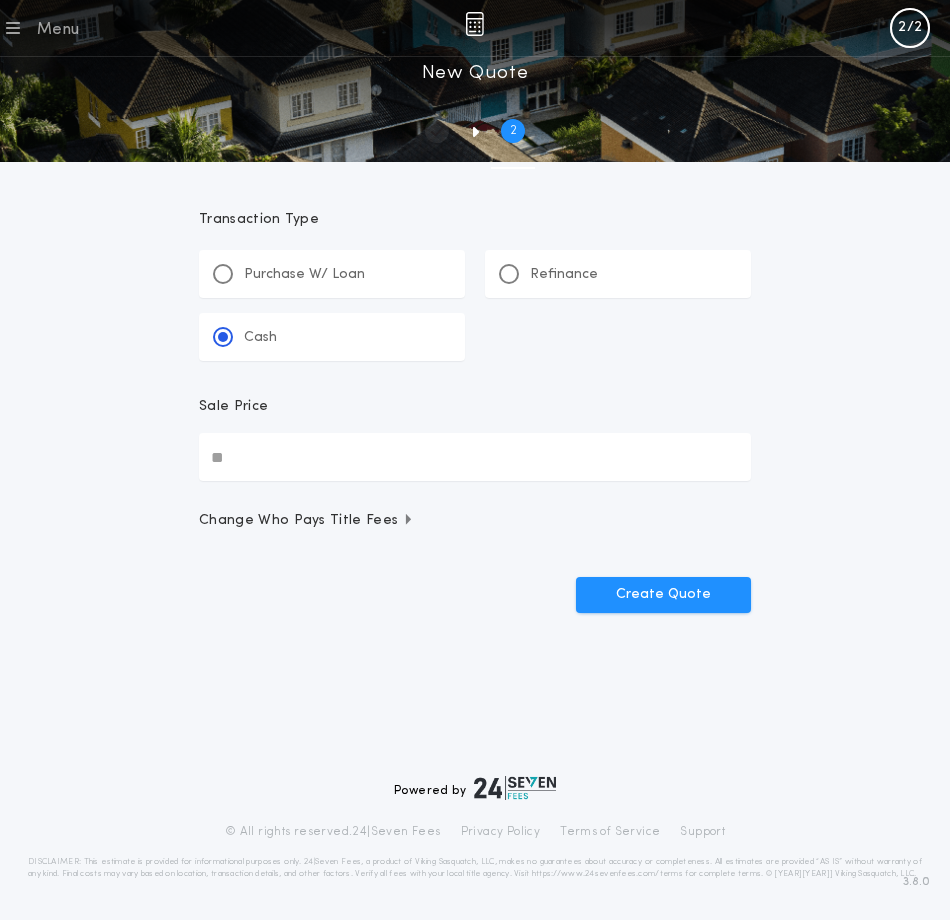 click on "Sale Price" at bounding box center (475, 457) 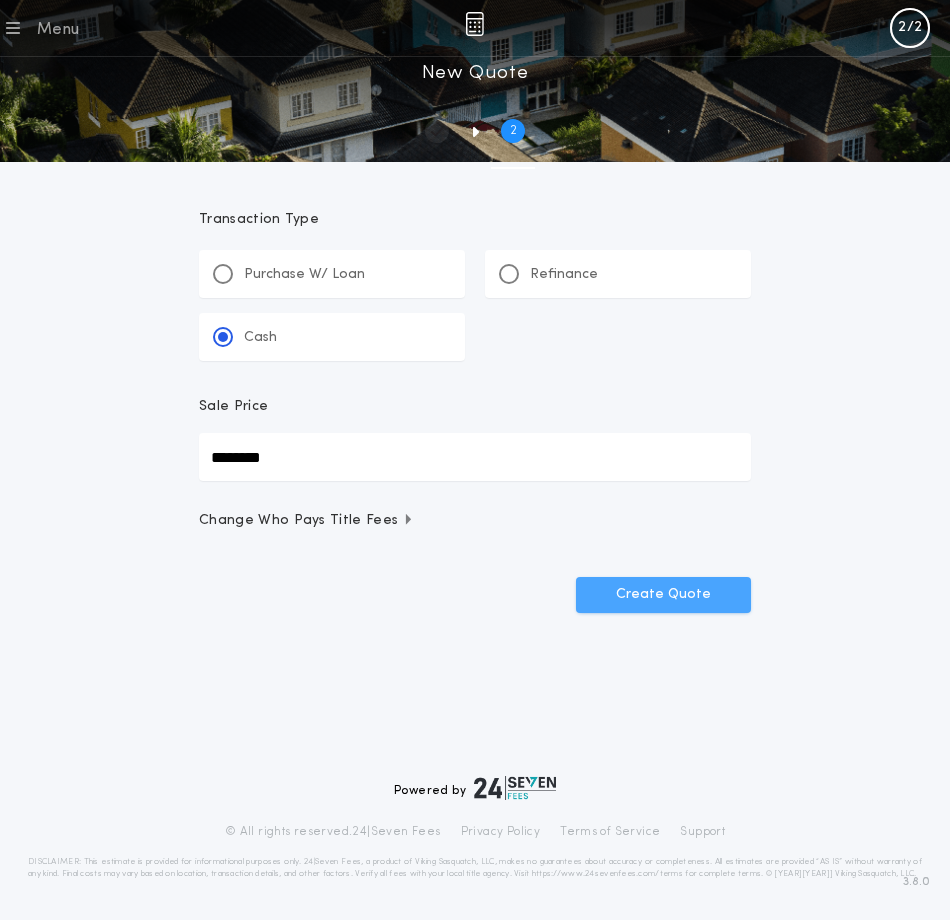type on "********" 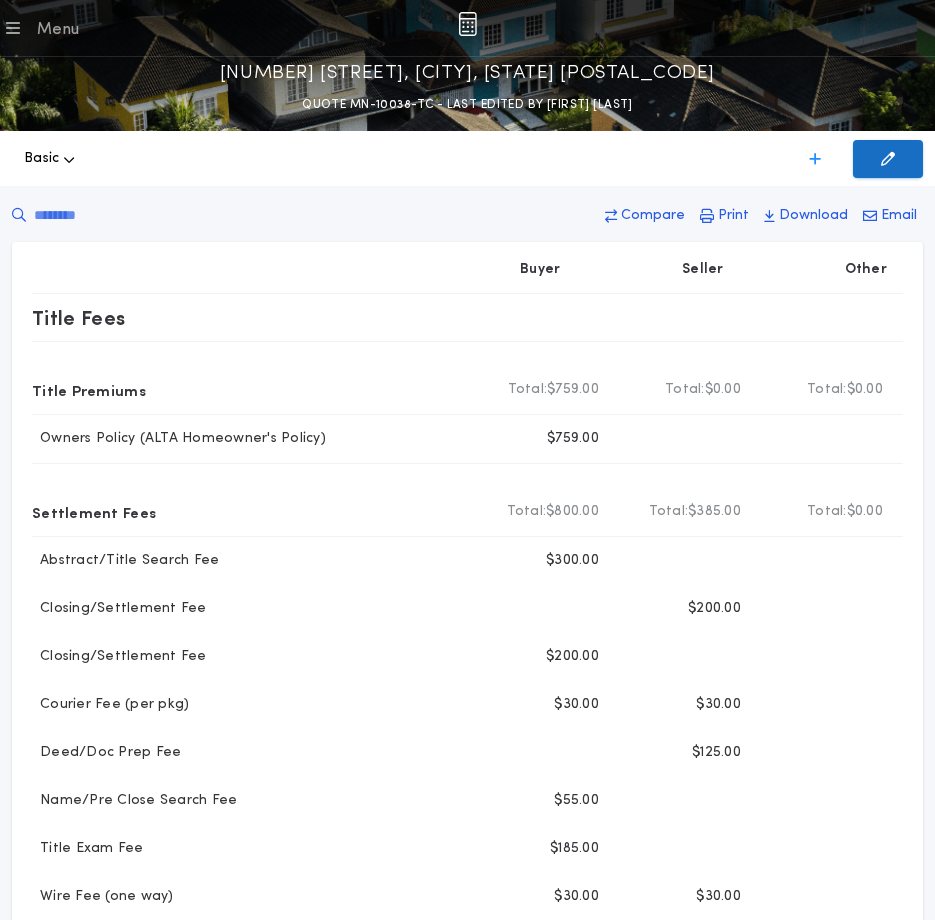 click on "Edit Quote" at bounding box center (888, 159) 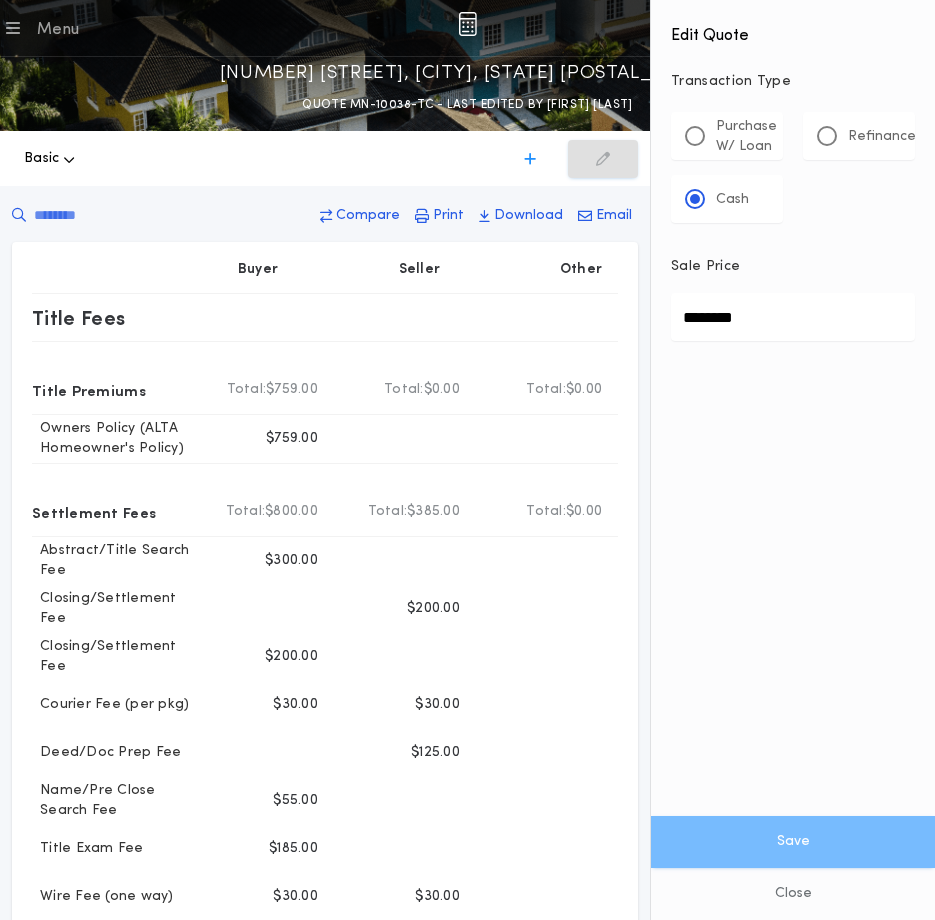 click on "Purchase W/ Loan" at bounding box center (746, 137) 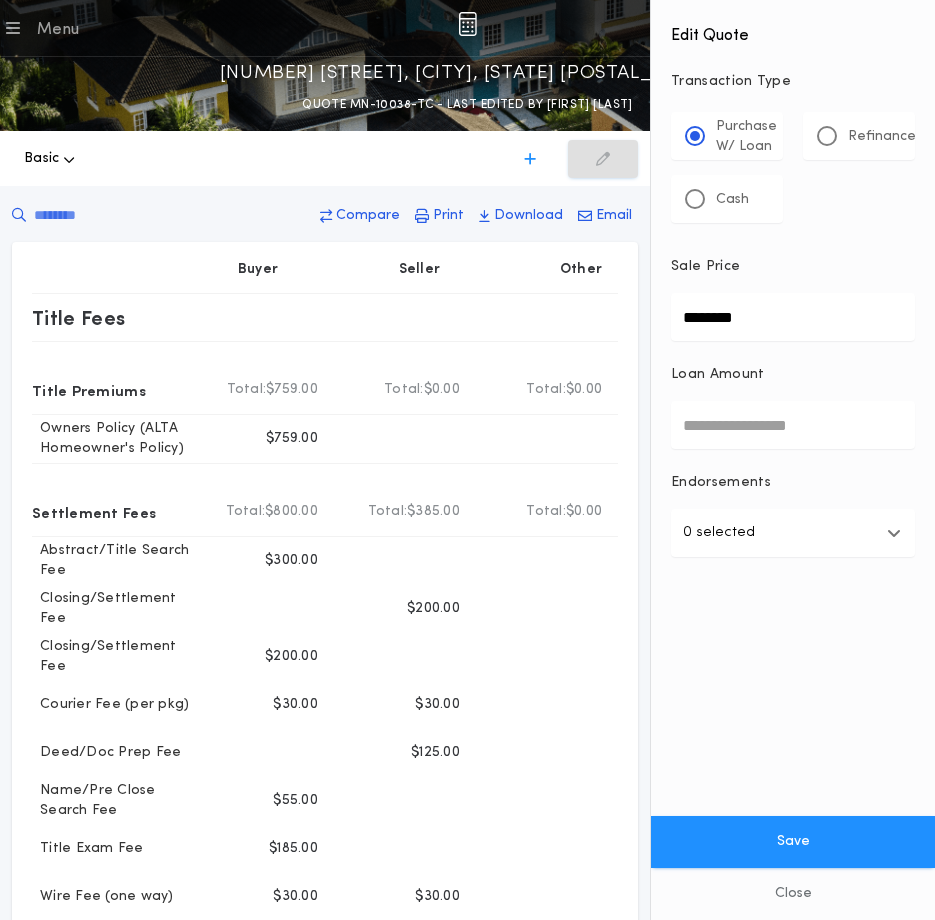 click on "Loan Amount" at bounding box center (793, 425) 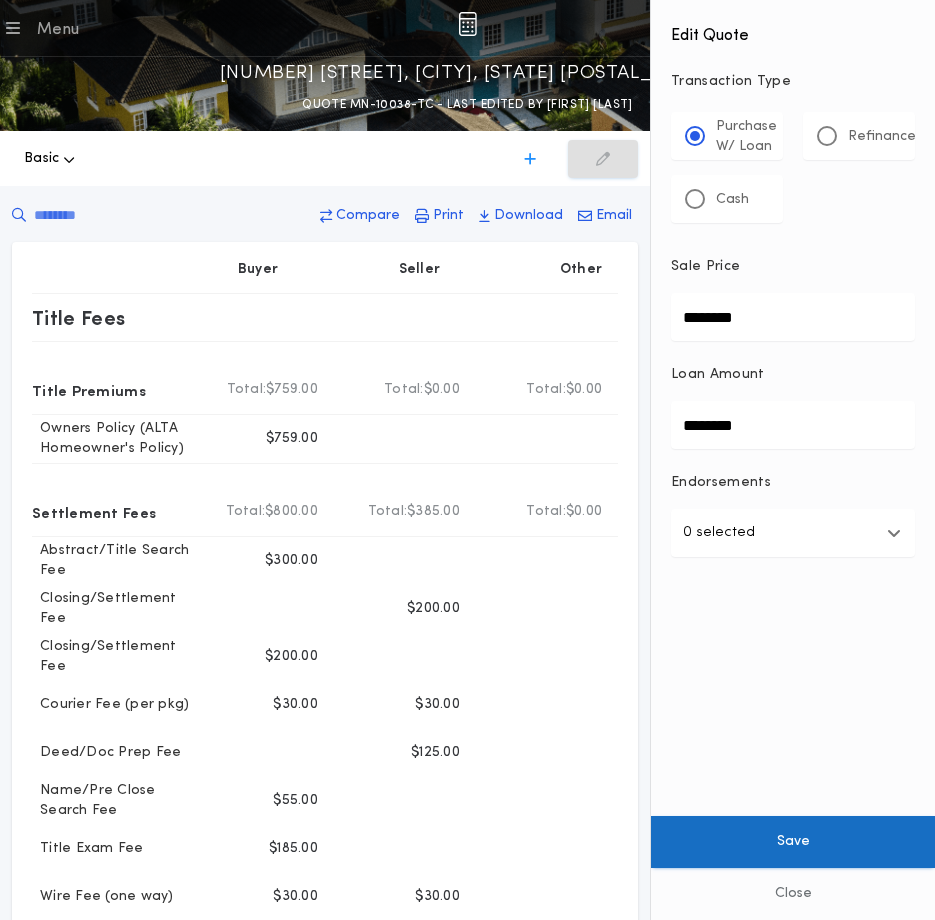 type on "********" 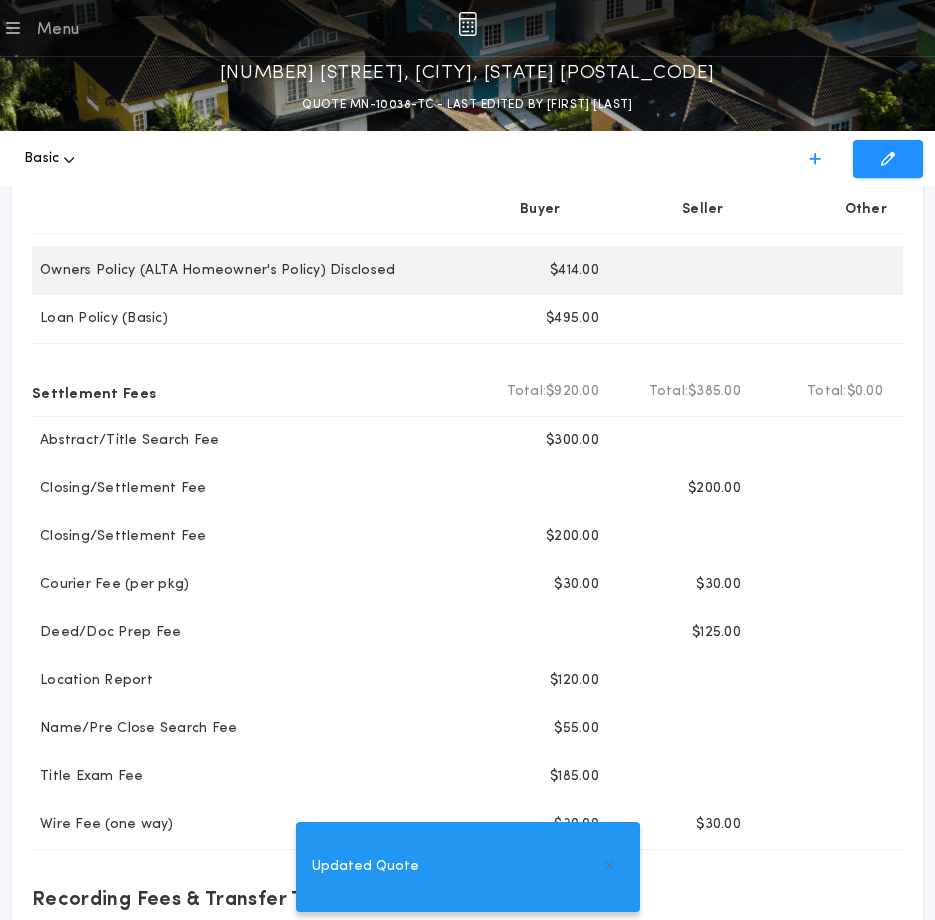scroll, scrollTop: 0, scrollLeft: 0, axis: both 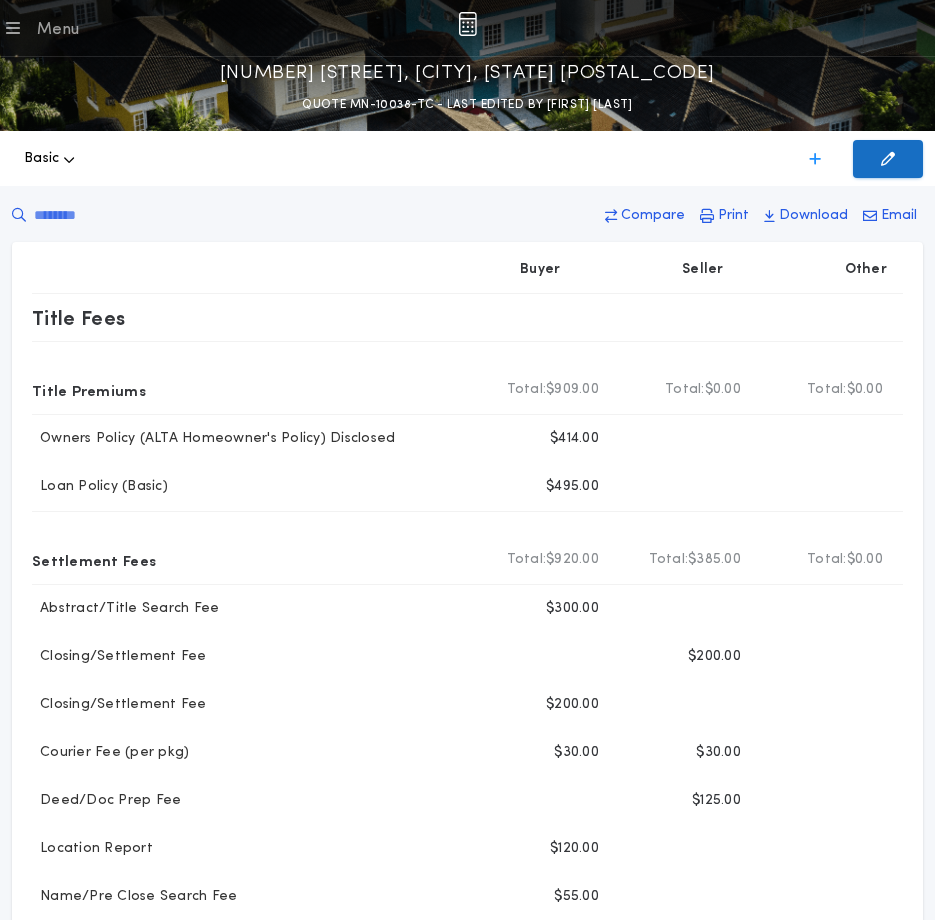 click on "Edit Quote" at bounding box center [888, 159] 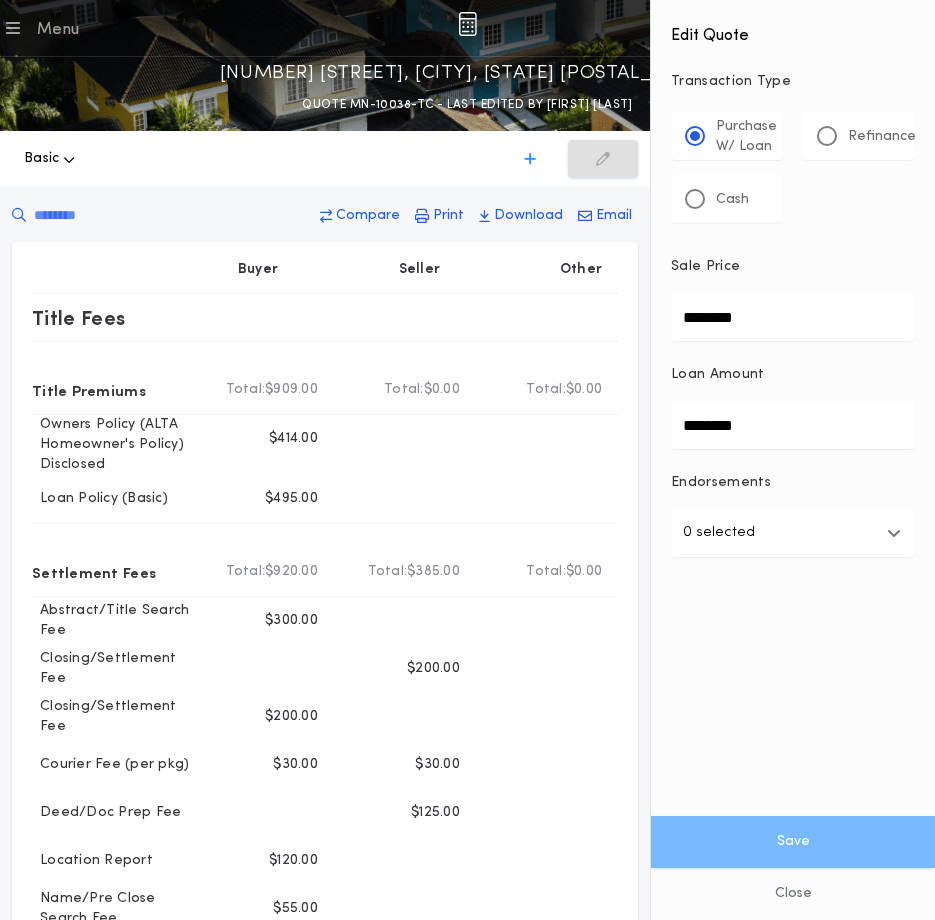 click on "0 selected" at bounding box center [793, 533] 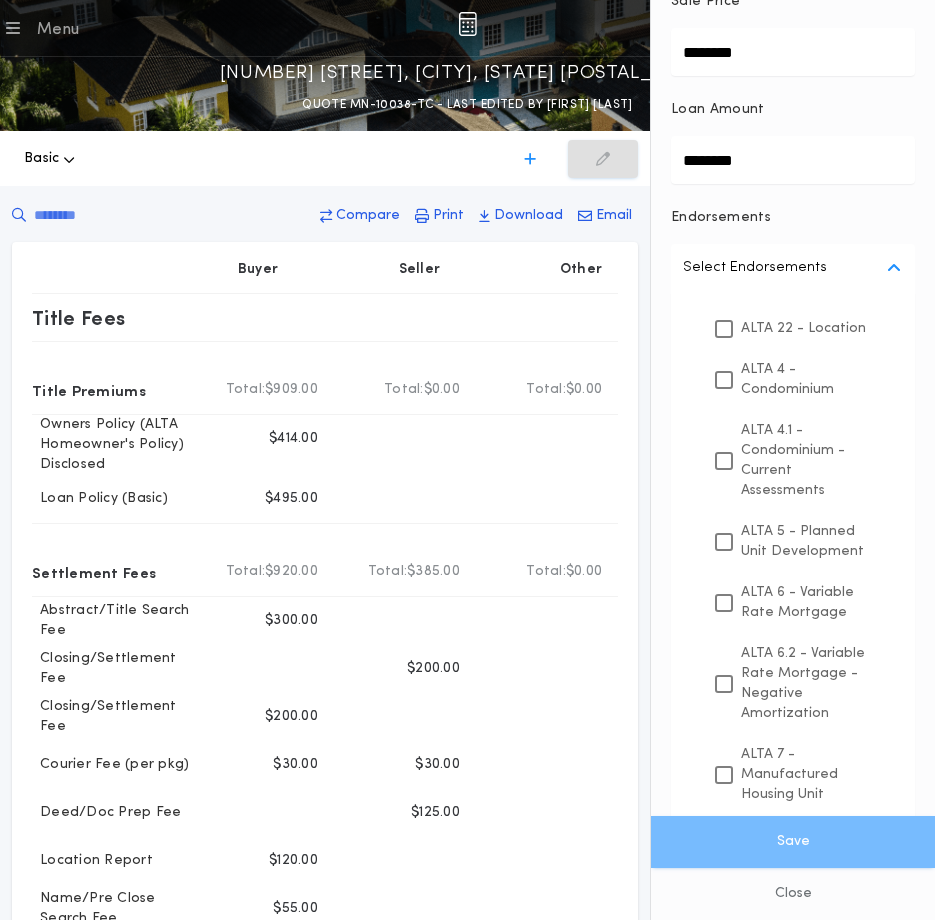 scroll, scrollTop: 300, scrollLeft: 0, axis: vertical 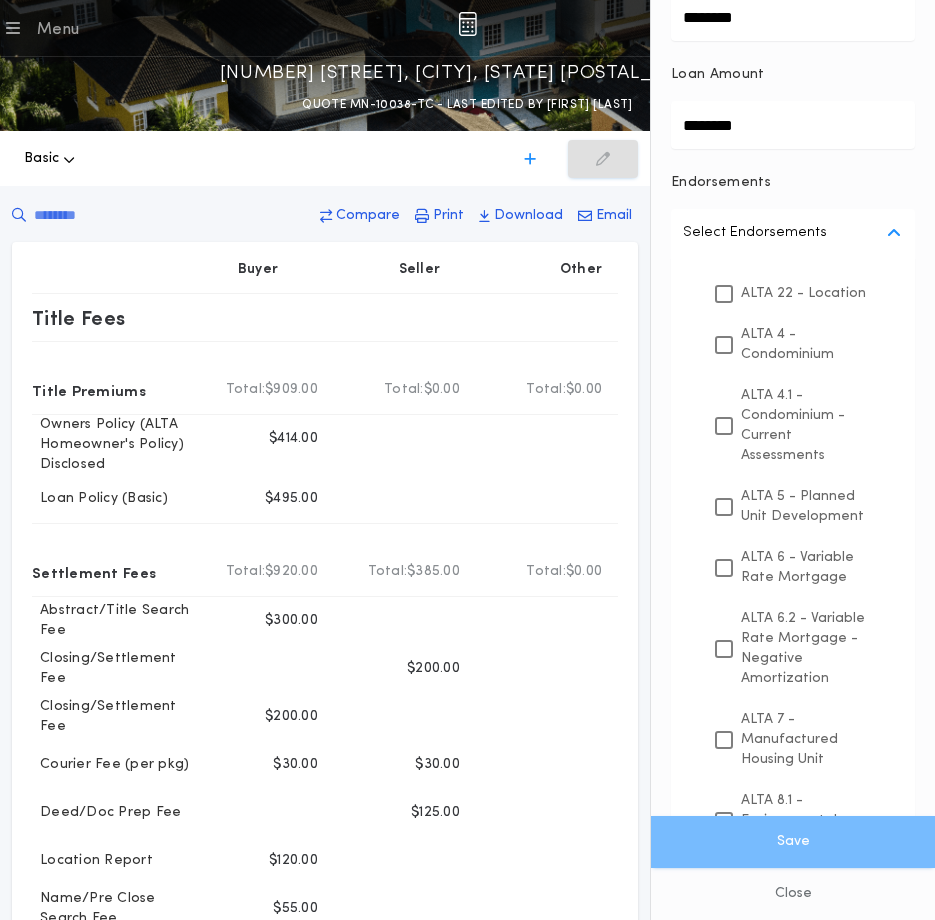 click on "ALTA 6 - Variable Rate Mortgage" at bounding box center [806, 567] 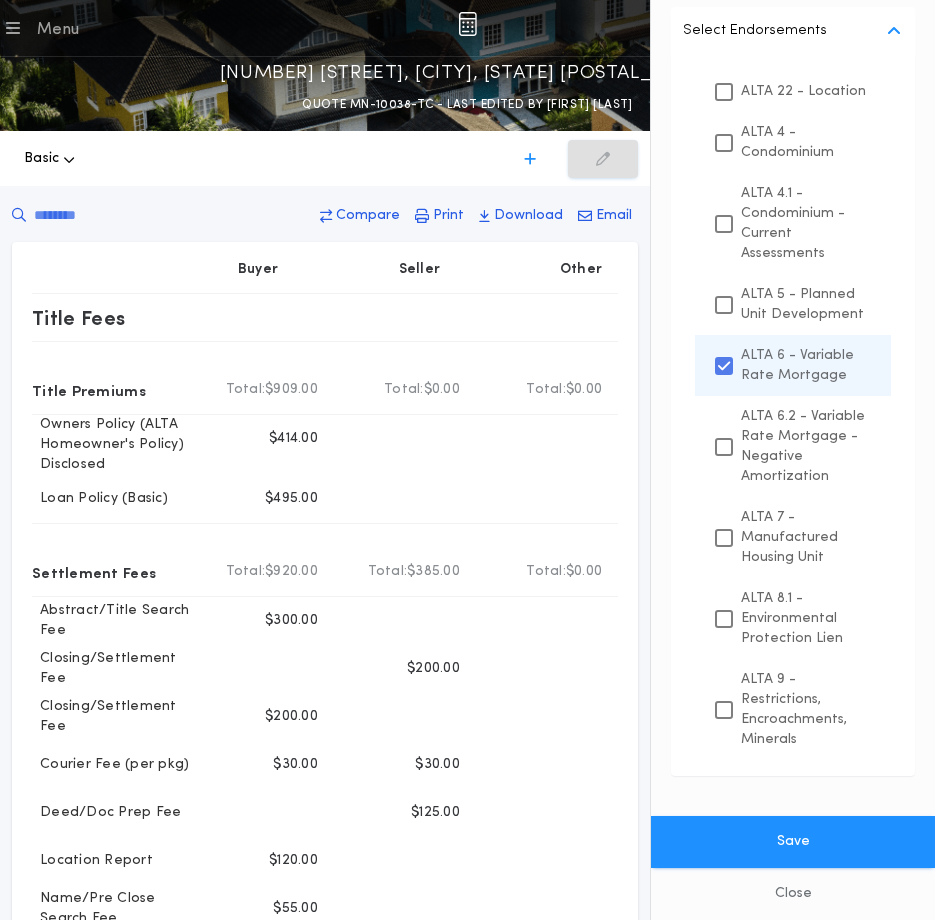 scroll, scrollTop: 542, scrollLeft: 0, axis: vertical 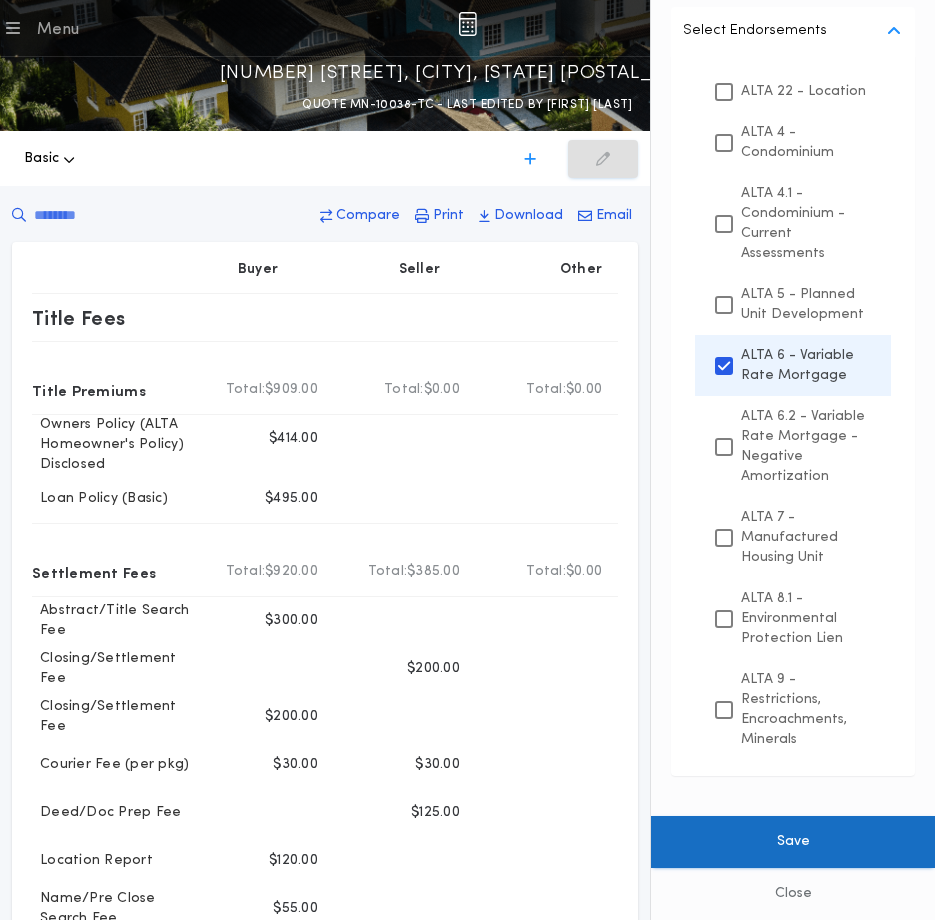 click on "Save" at bounding box center (793, 842) 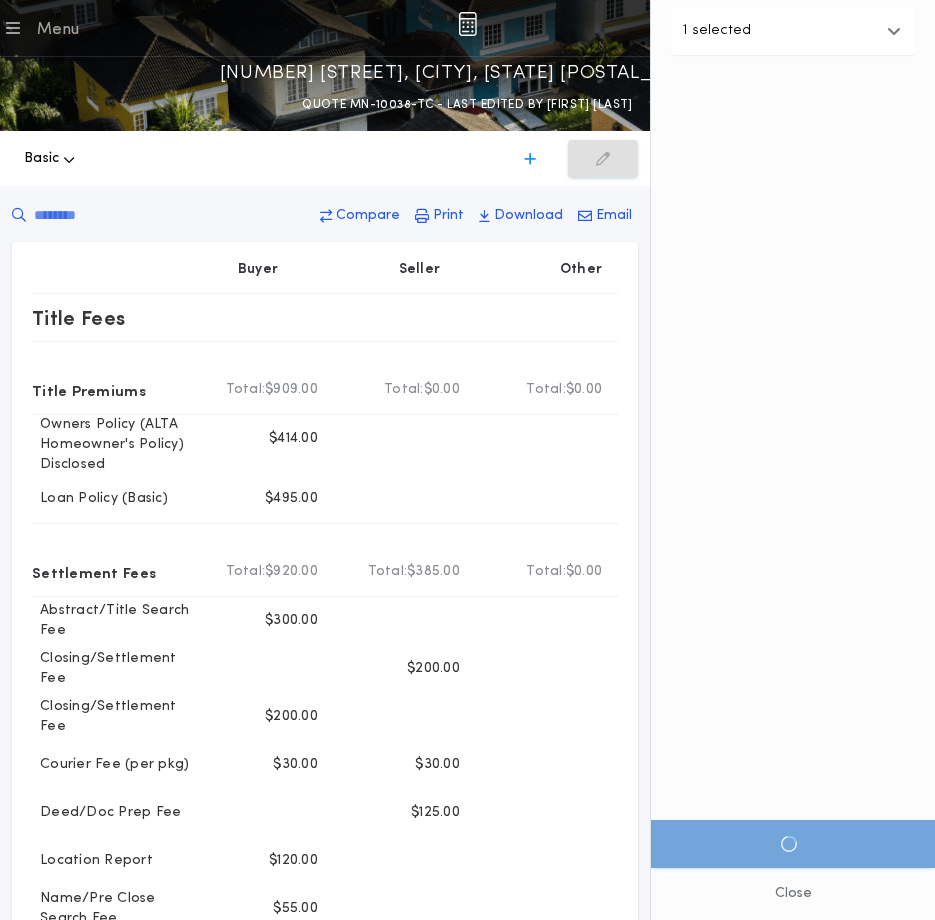 scroll, scrollTop: 0, scrollLeft: 0, axis: both 